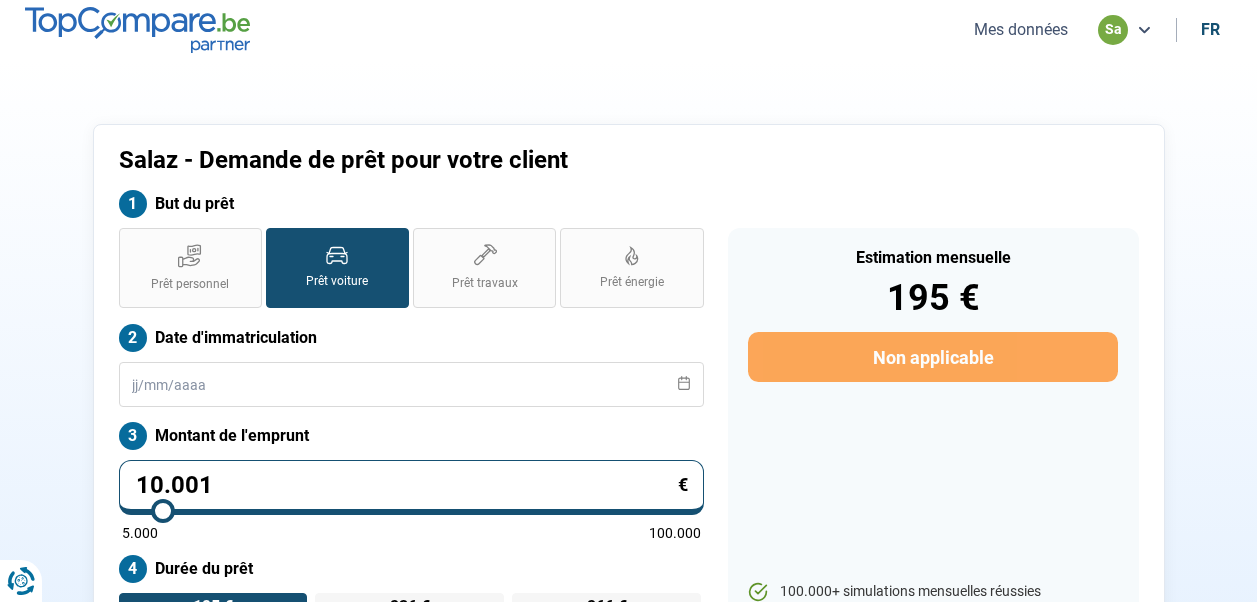 scroll, scrollTop: 97, scrollLeft: 0, axis: vertical 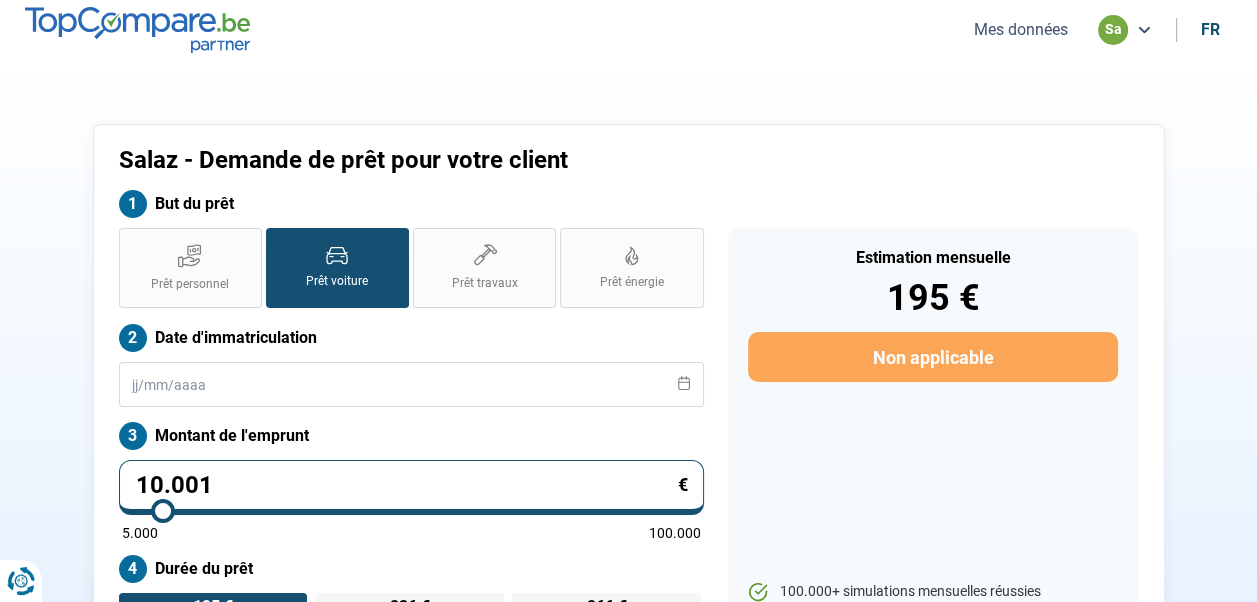 click on "Mes données" at bounding box center (1021, 29) 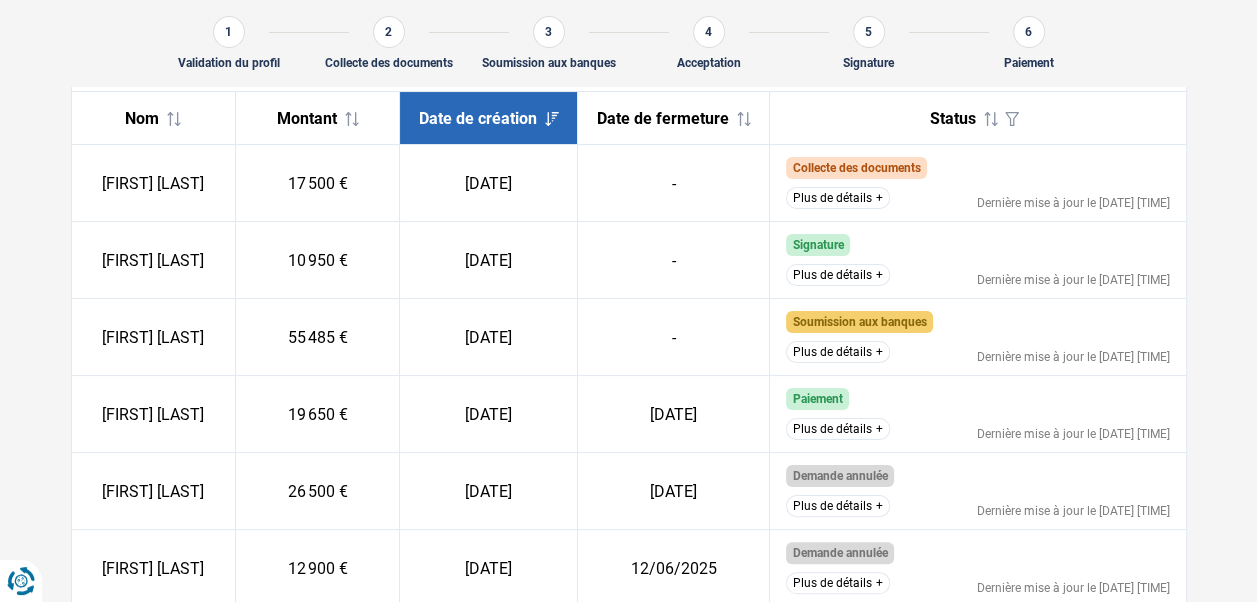 scroll, scrollTop: 277, scrollLeft: 0, axis: vertical 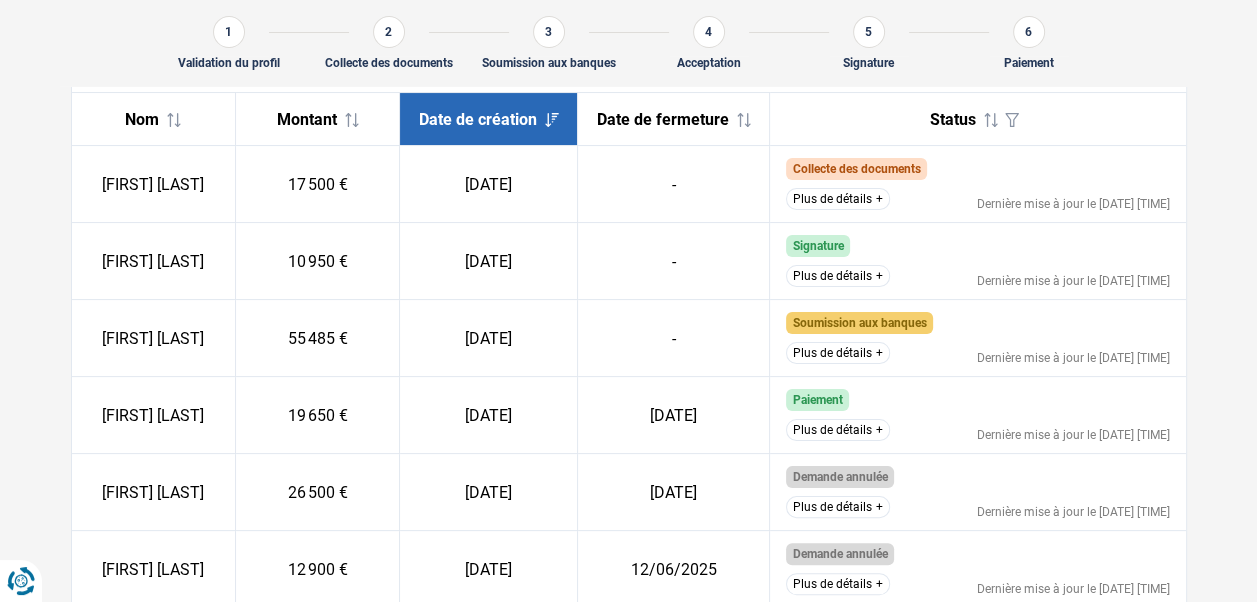 click on "Plus de détails" at bounding box center (838, 353) 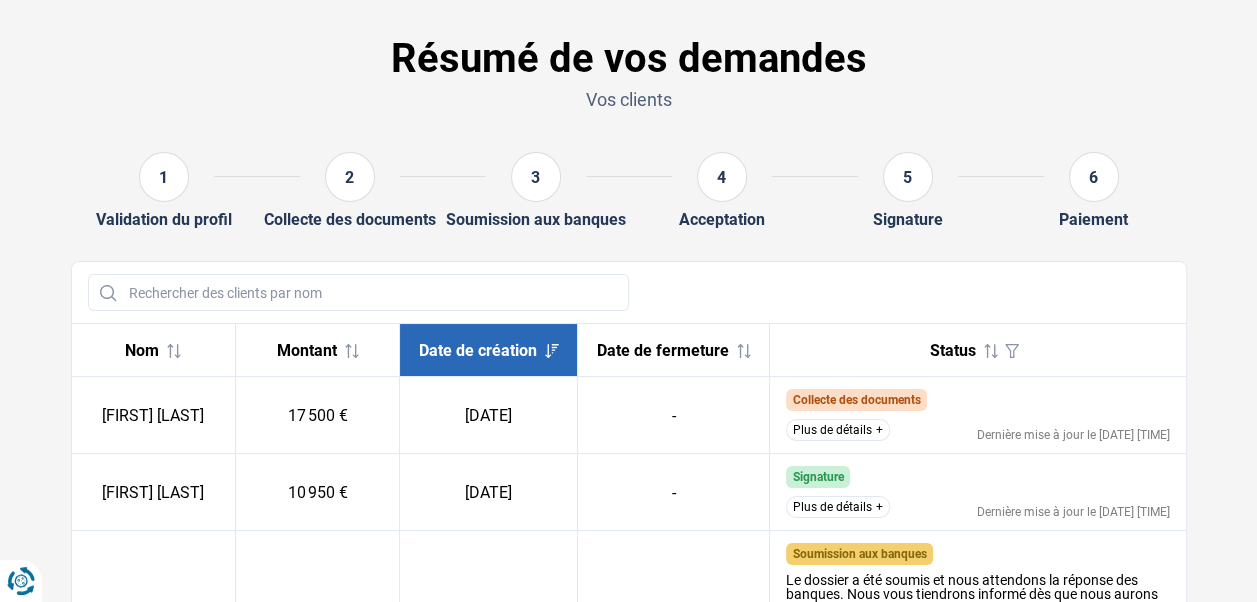 scroll, scrollTop: 0, scrollLeft: 0, axis: both 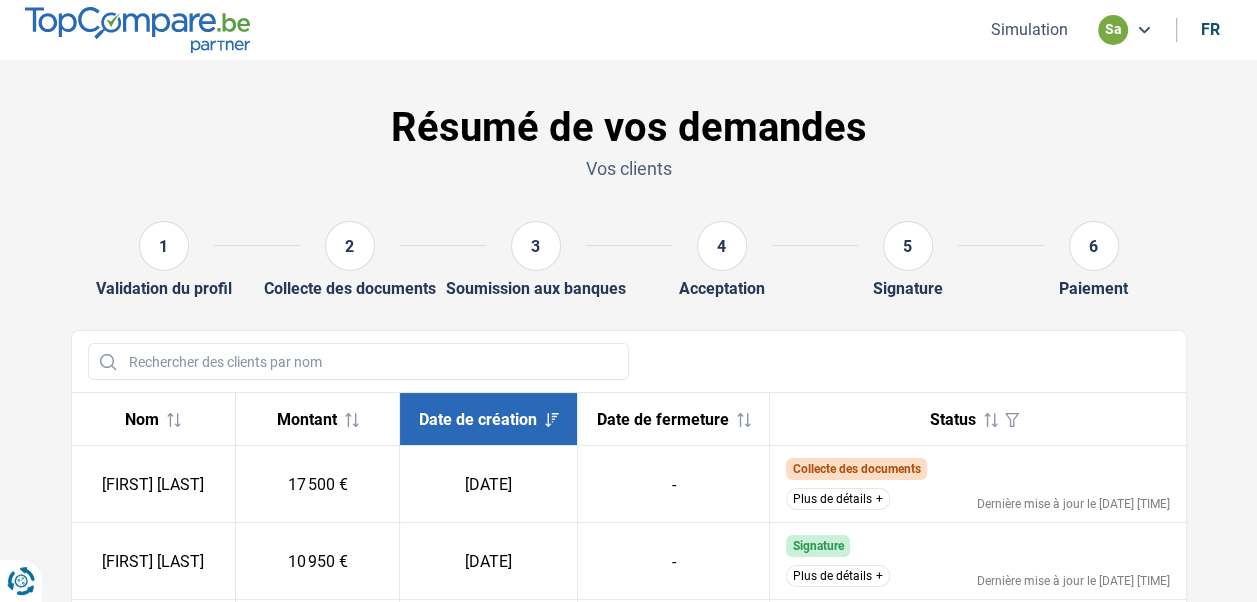 click on "4" at bounding box center (722, 246) 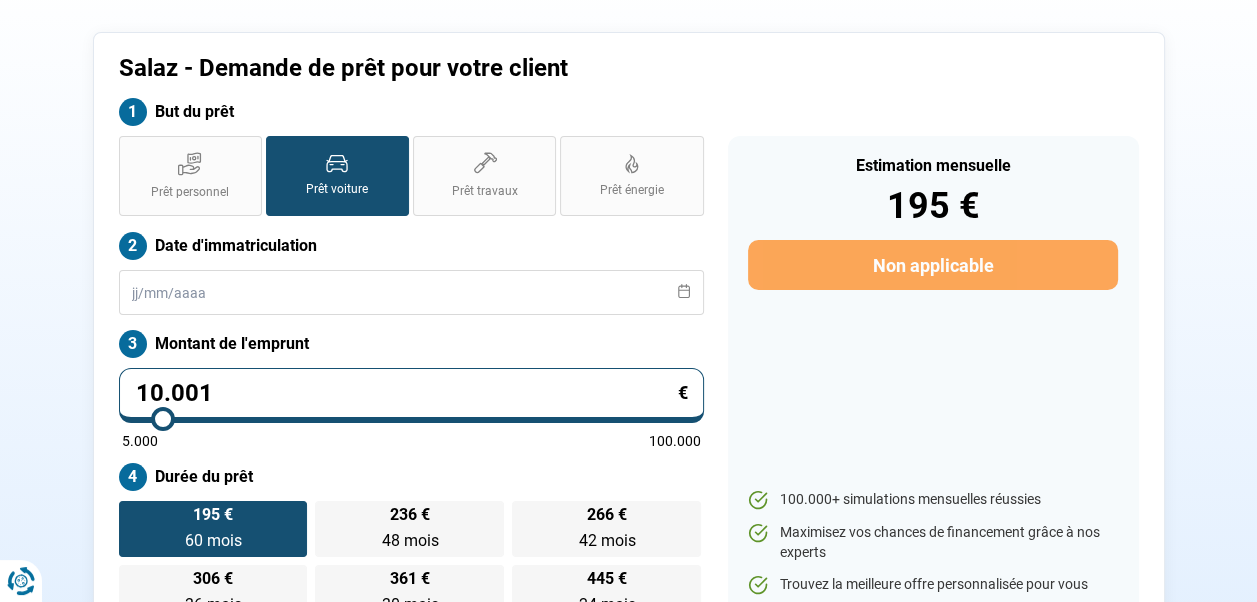scroll, scrollTop: 97, scrollLeft: 0, axis: vertical 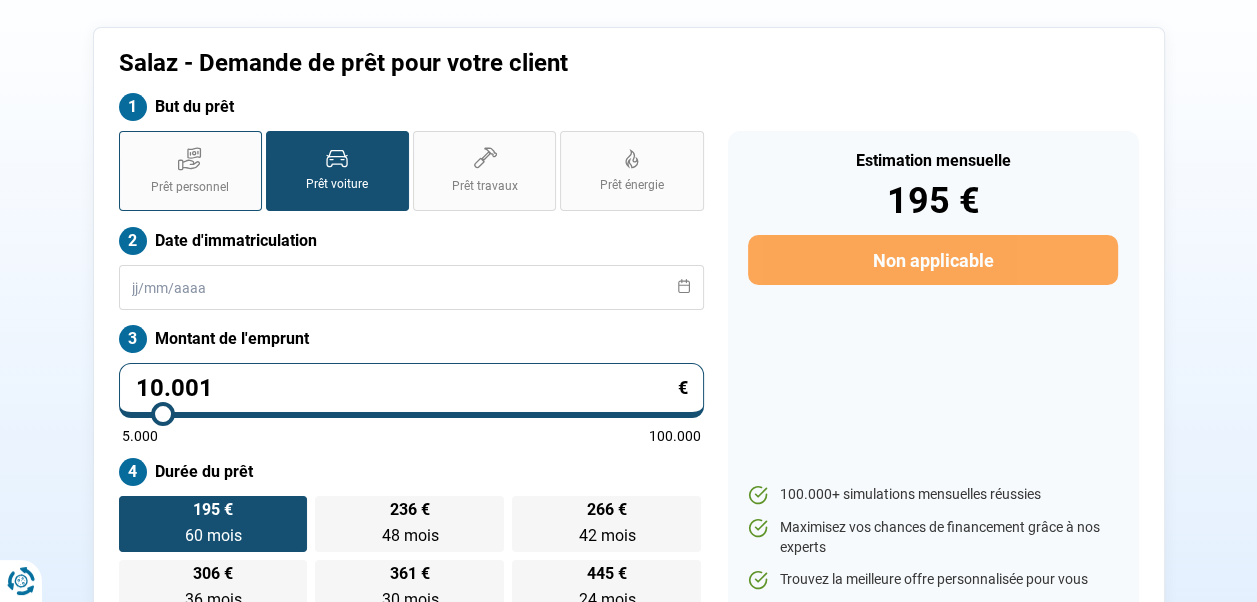 click 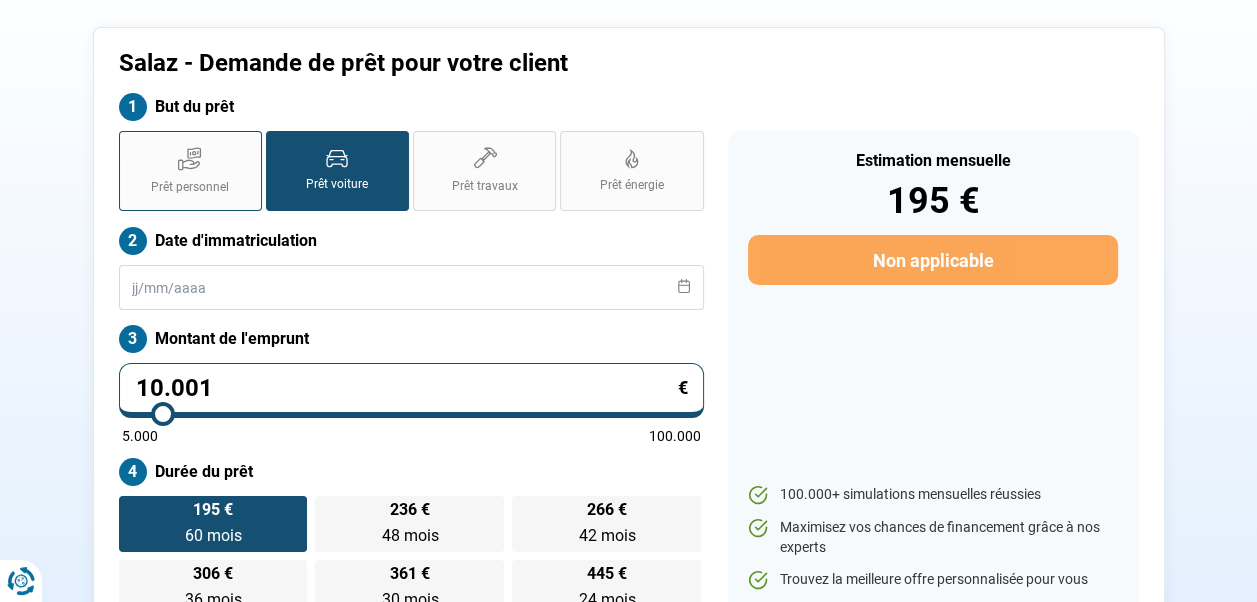 click on "Prêt personnel" at bounding box center (125, 137) 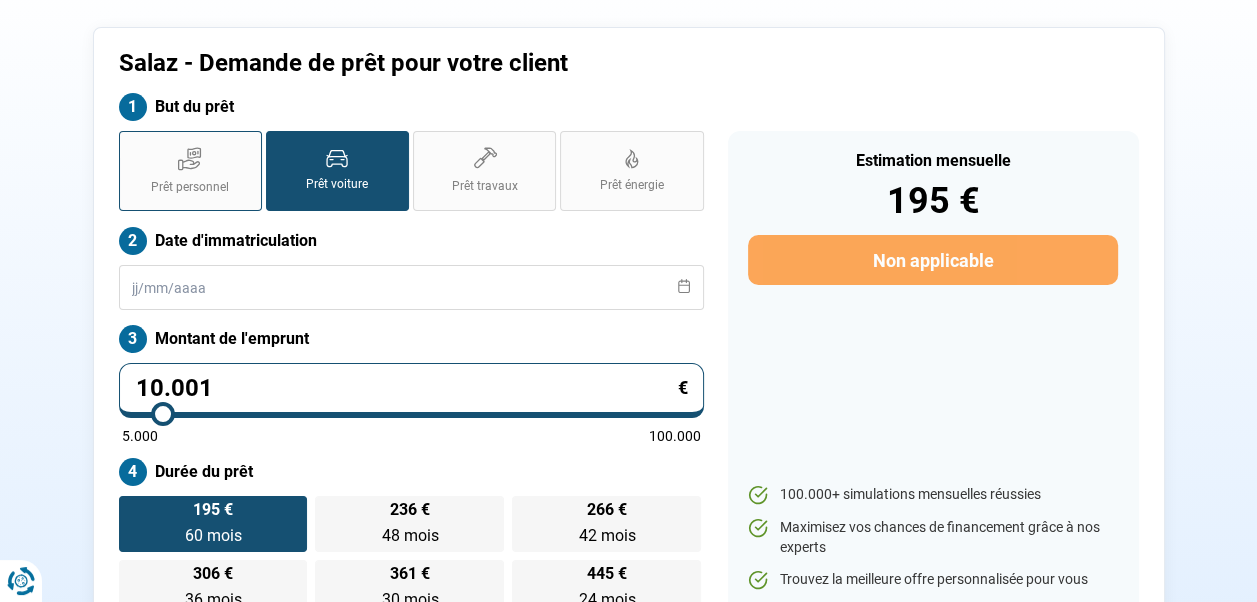 radio on "true" 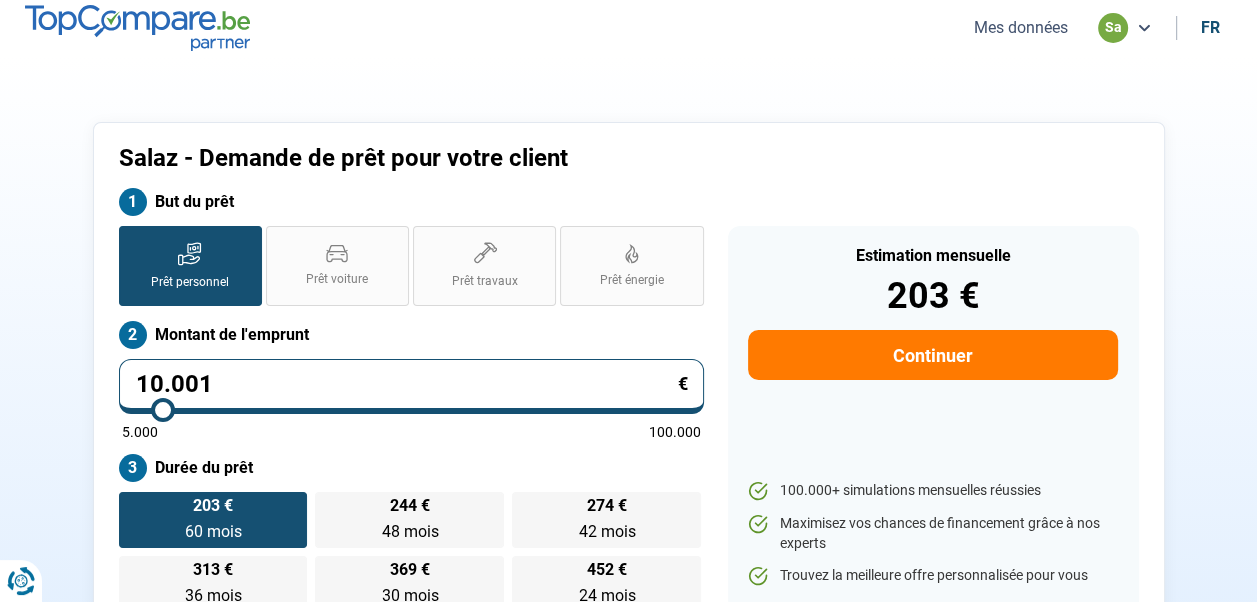 scroll, scrollTop: 0, scrollLeft: 0, axis: both 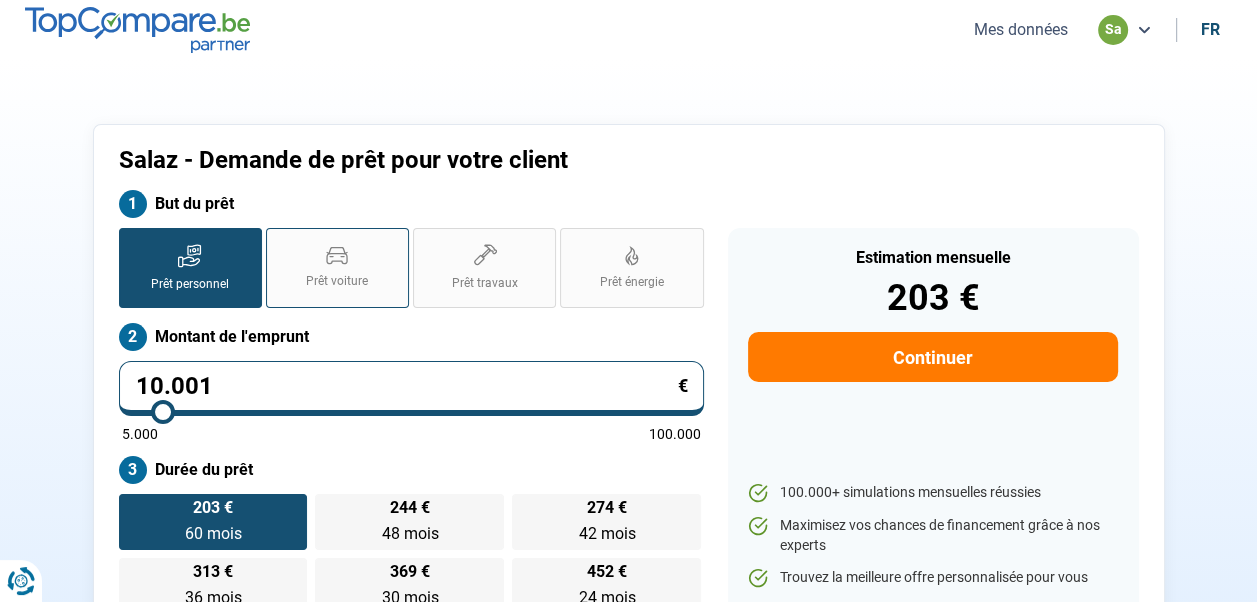 click on "Prêt voiture" at bounding box center [337, 268] 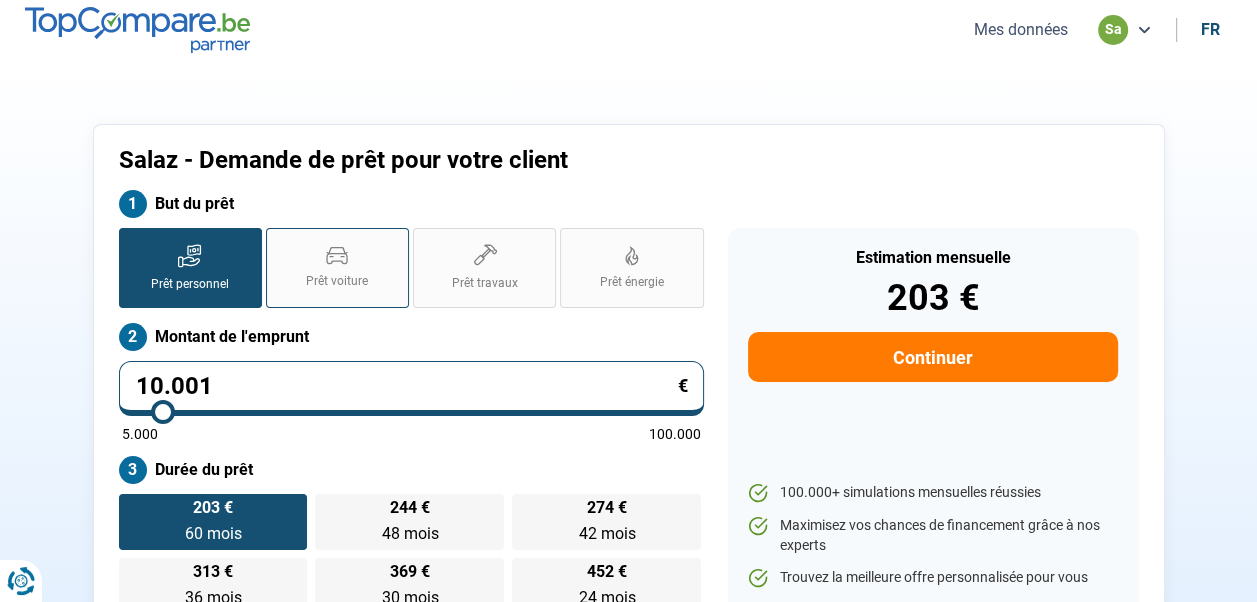 click on "Prêt voiture" at bounding box center [272, 234] 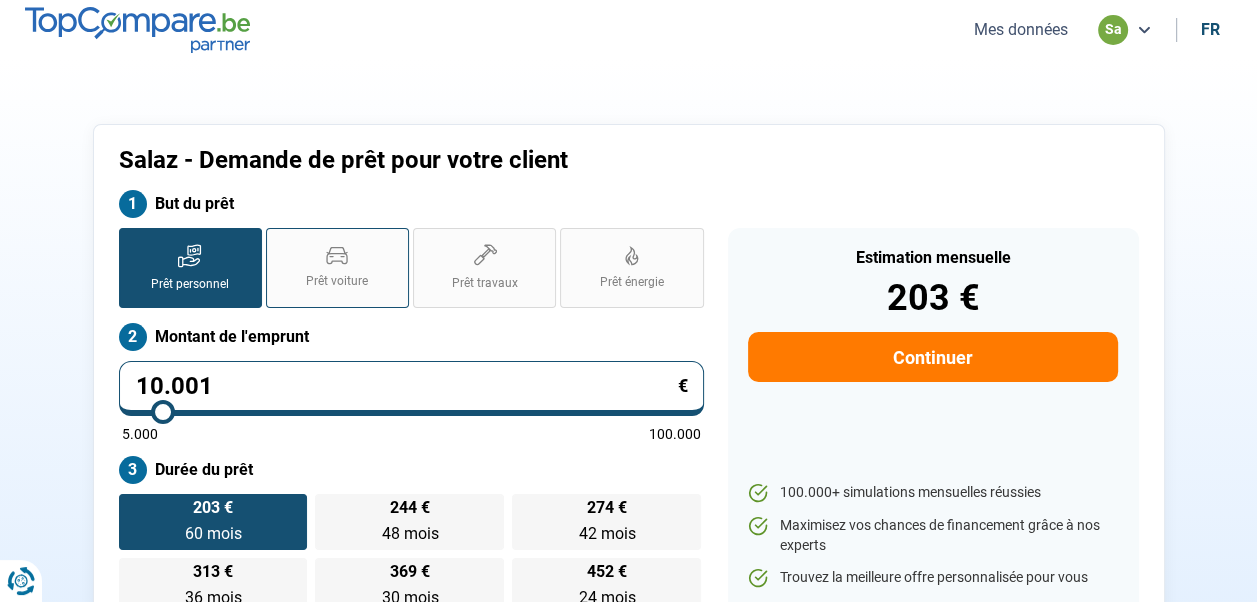 radio on "true" 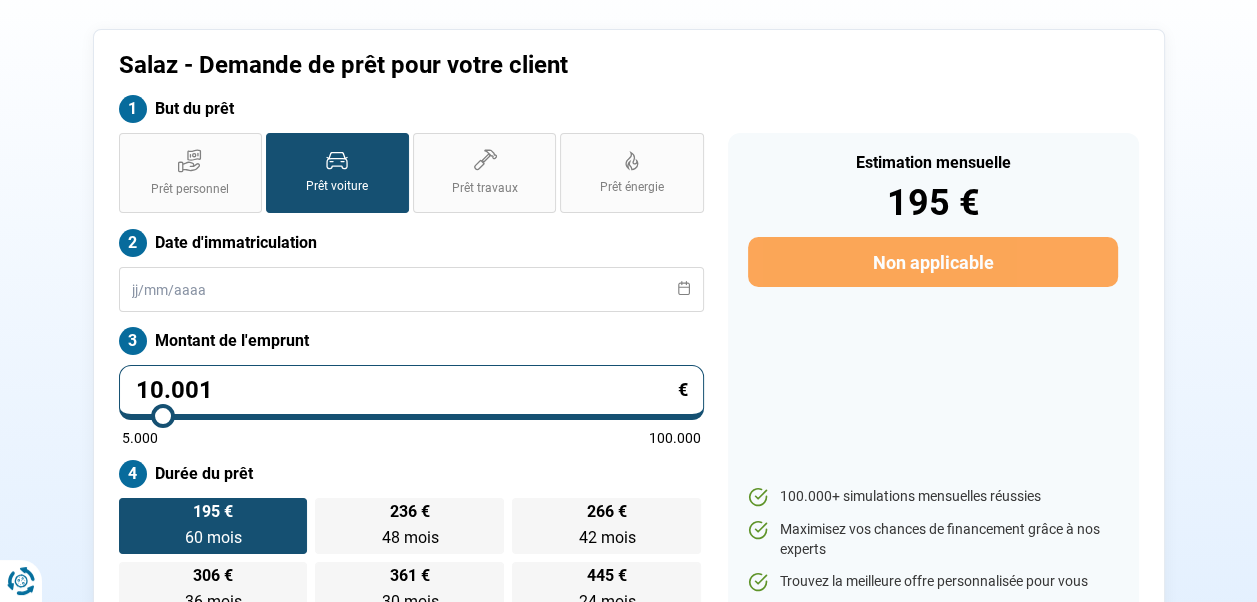 scroll, scrollTop: 97, scrollLeft: 0, axis: vertical 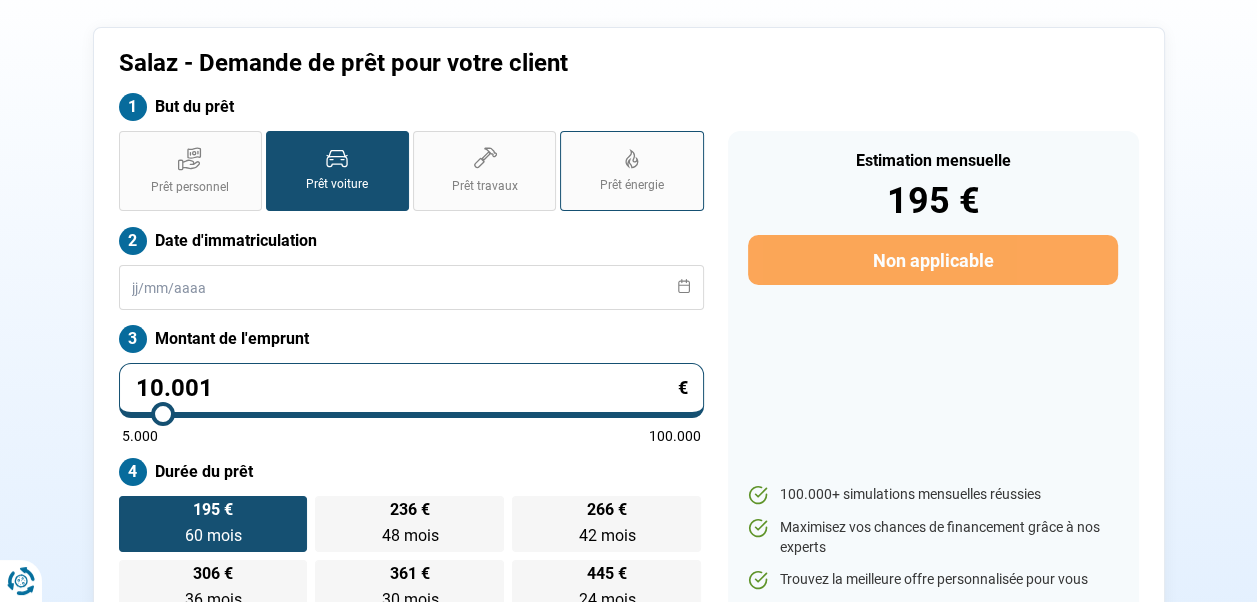 click on "Prêt énergie" at bounding box center [631, 171] 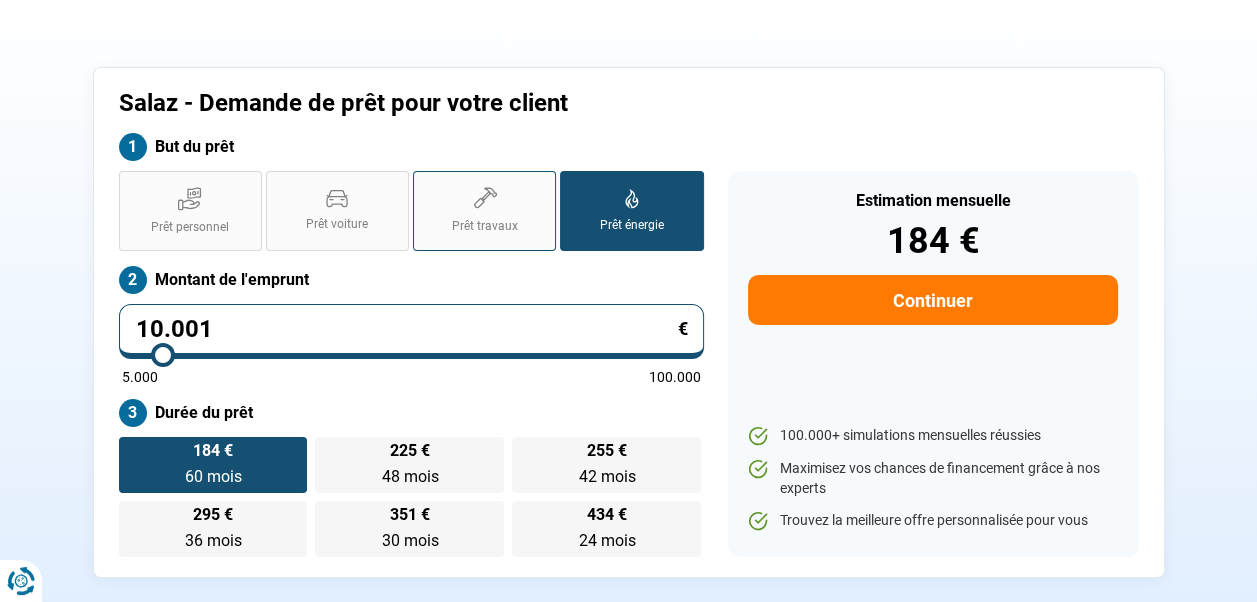 scroll, scrollTop: 0, scrollLeft: 0, axis: both 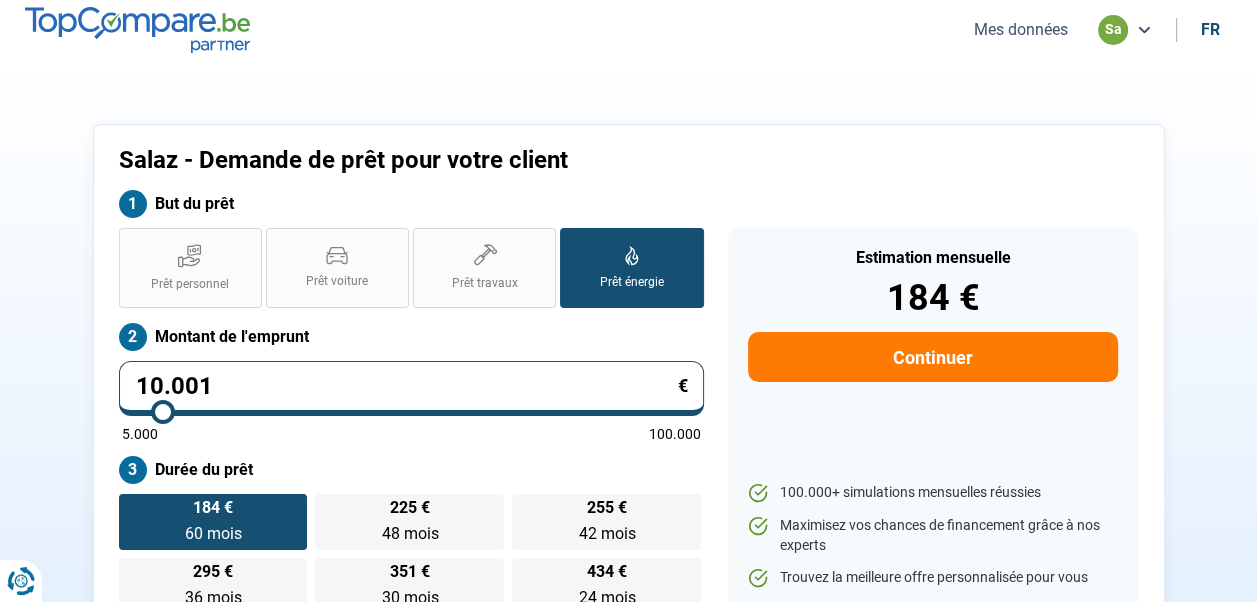 click on "But du prêt" at bounding box center [411, 204] 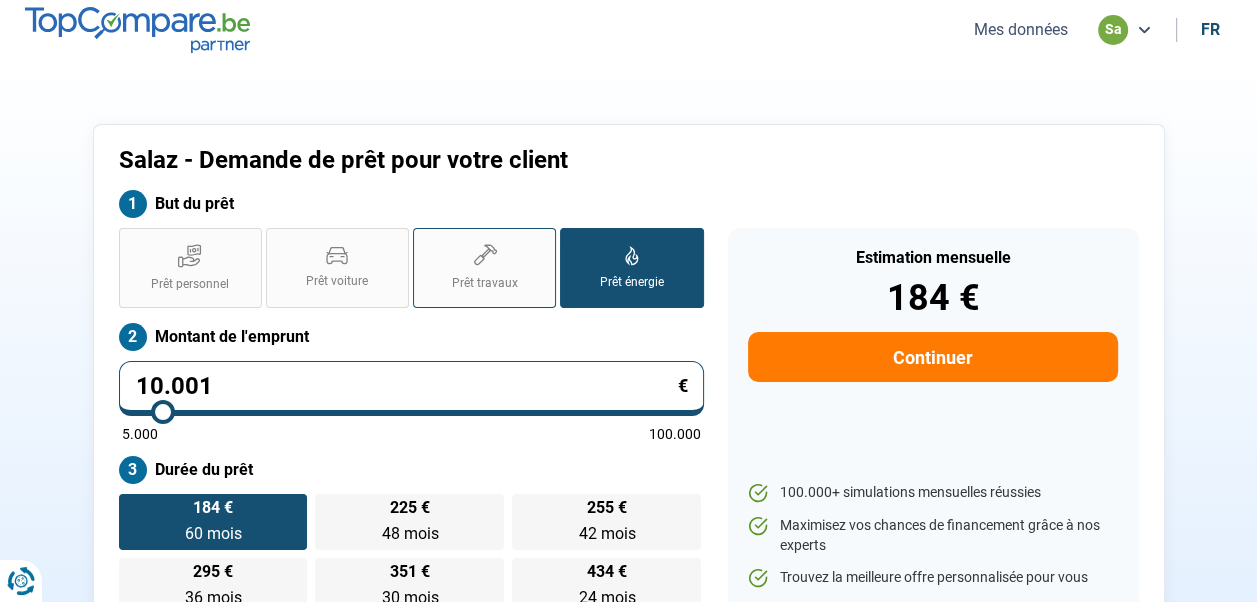 click 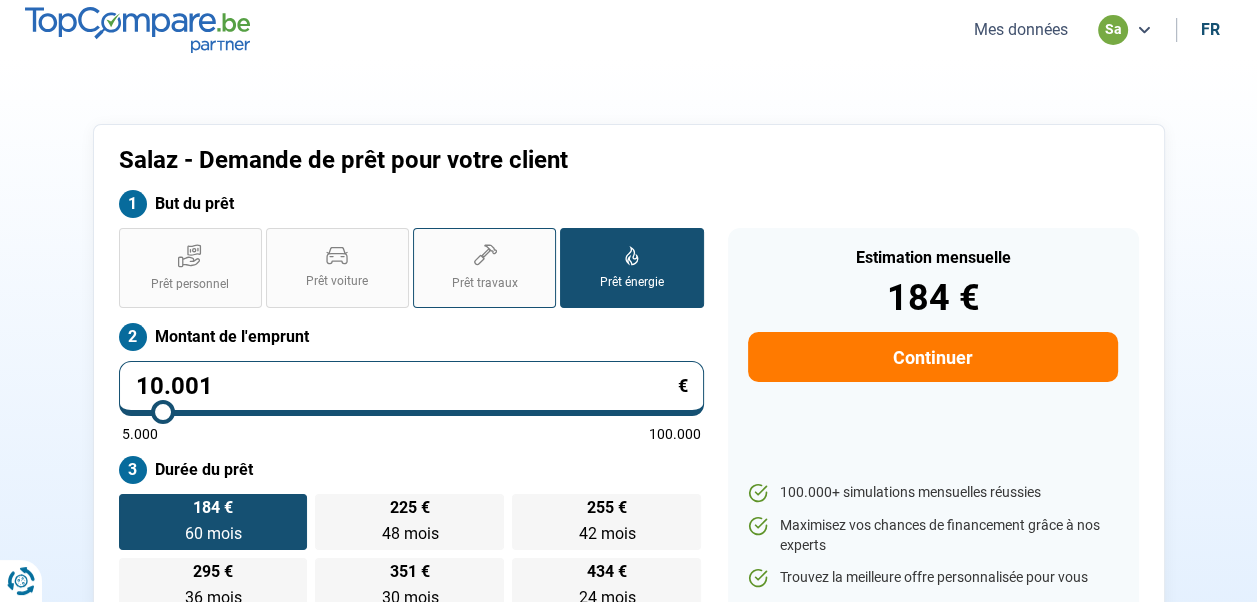 click on "Prêt travaux" at bounding box center [419, 234] 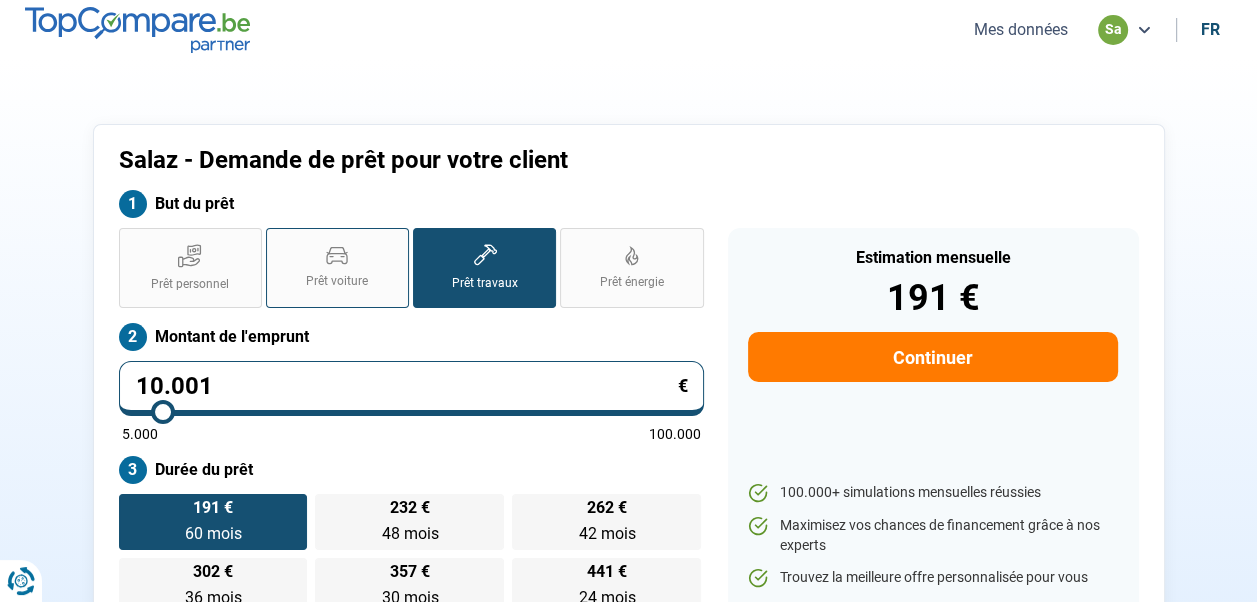 click on "Prêt voiture" at bounding box center (337, 268) 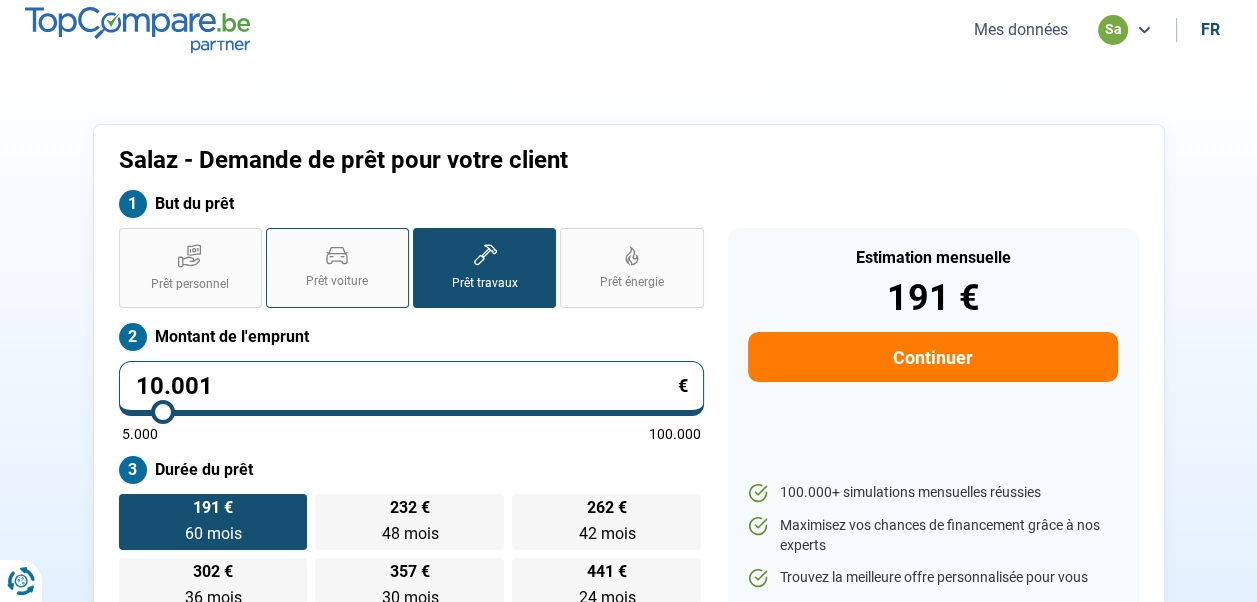 click on "Prêt voiture" at bounding box center [272, 234] 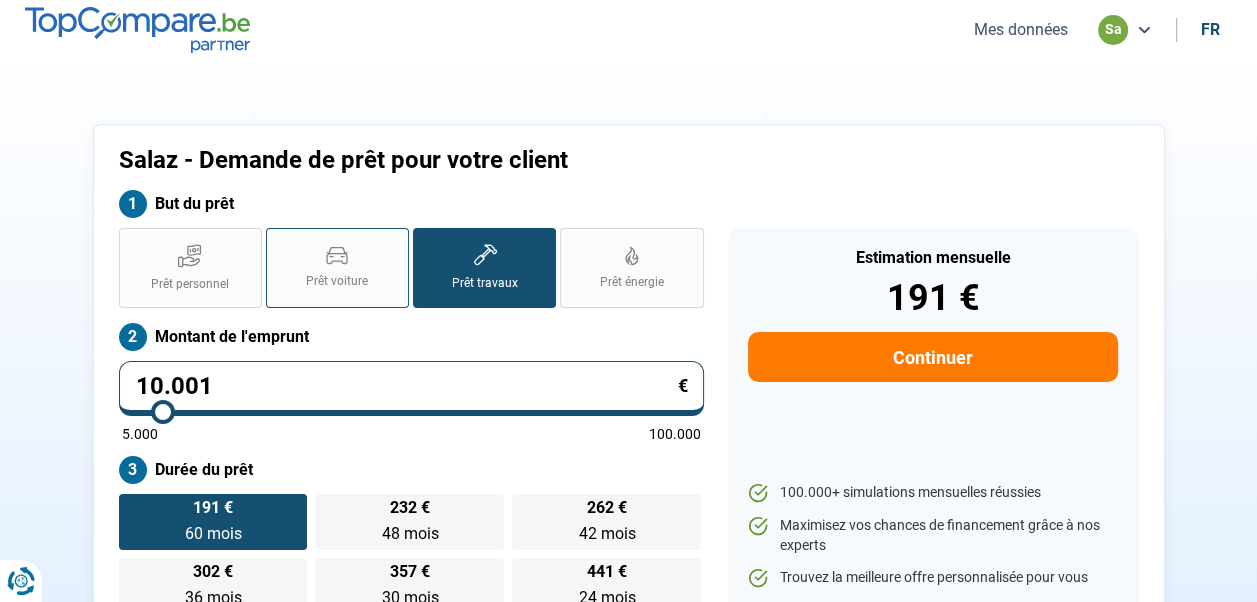 radio on "true" 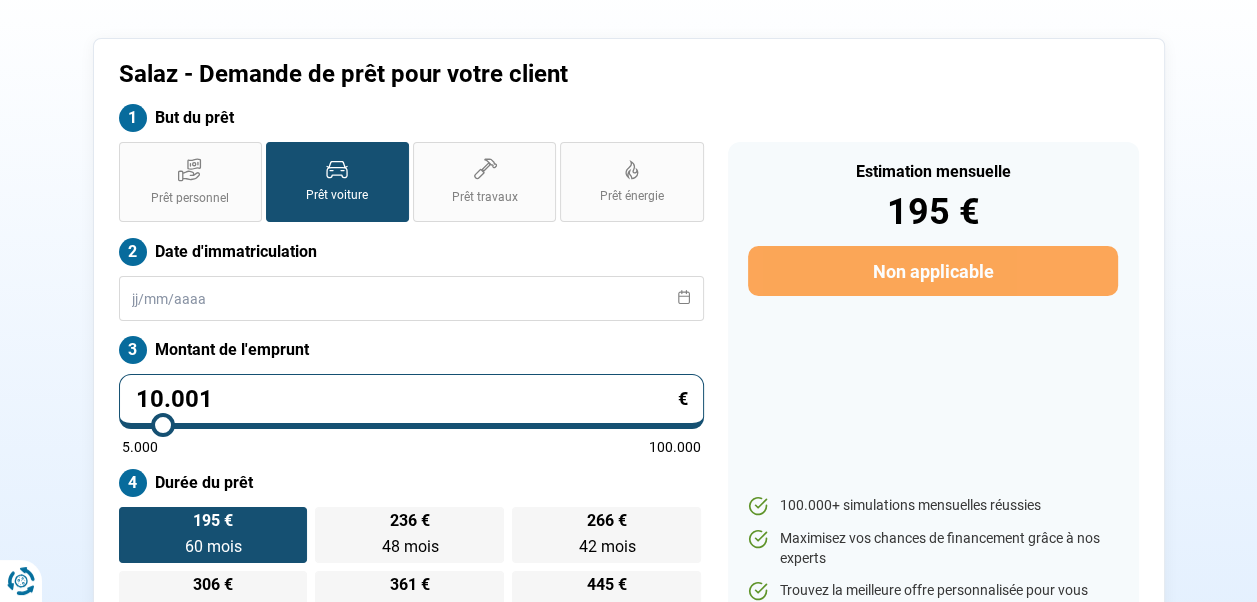 scroll, scrollTop: 97, scrollLeft: 0, axis: vertical 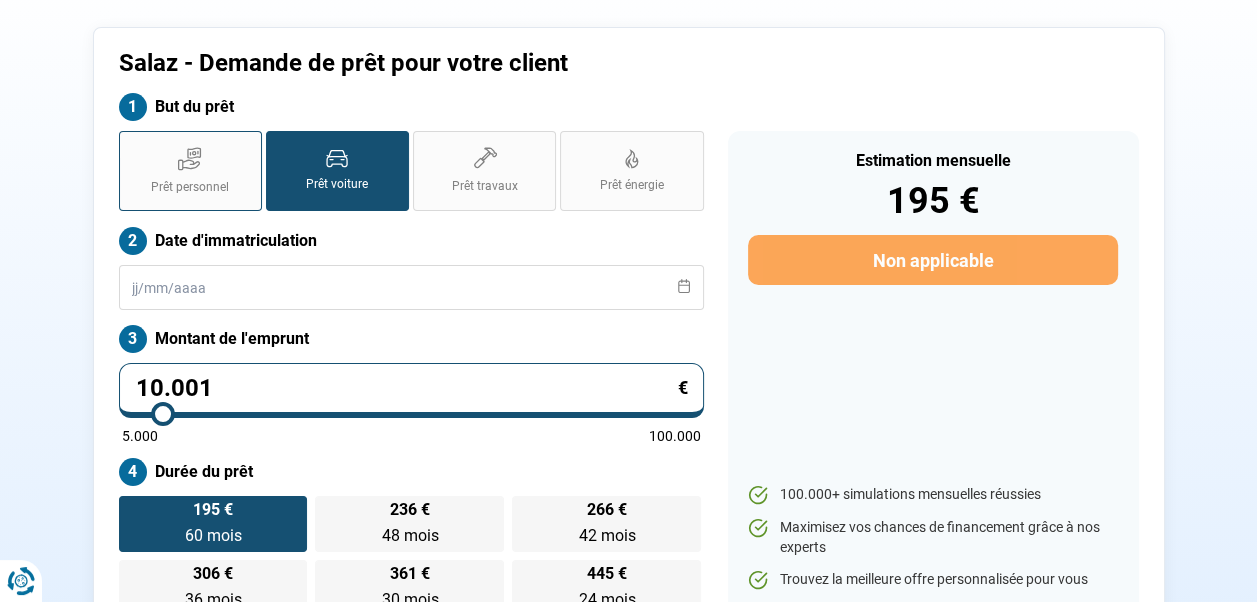 click on "Prêt personnel" at bounding box center [190, 171] 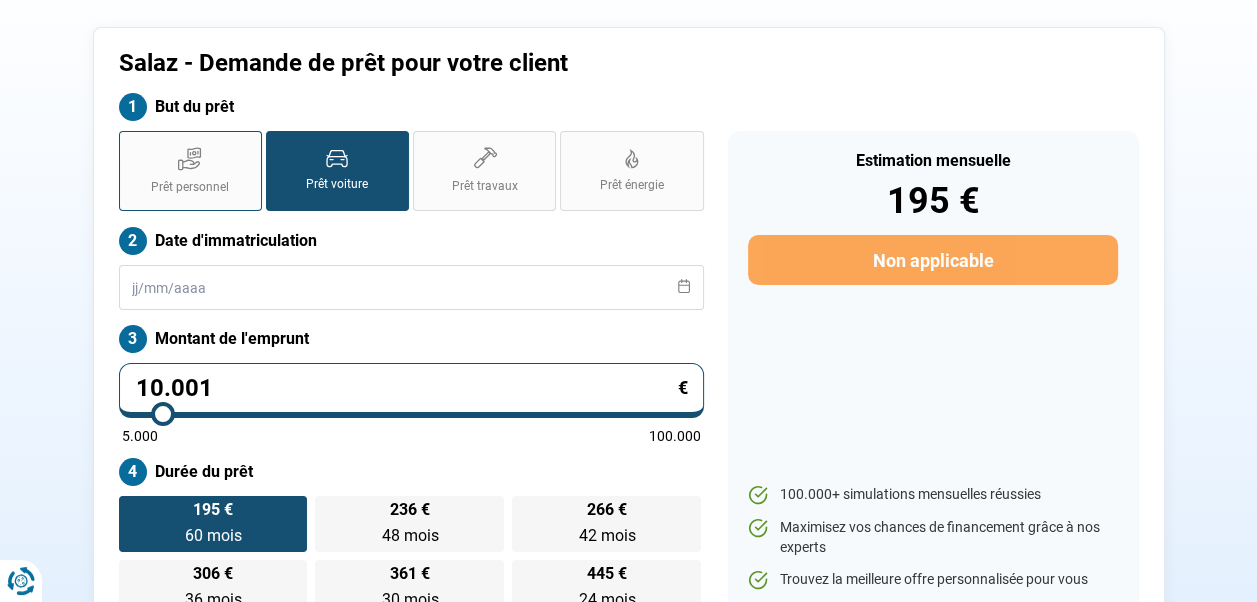 radio on "true" 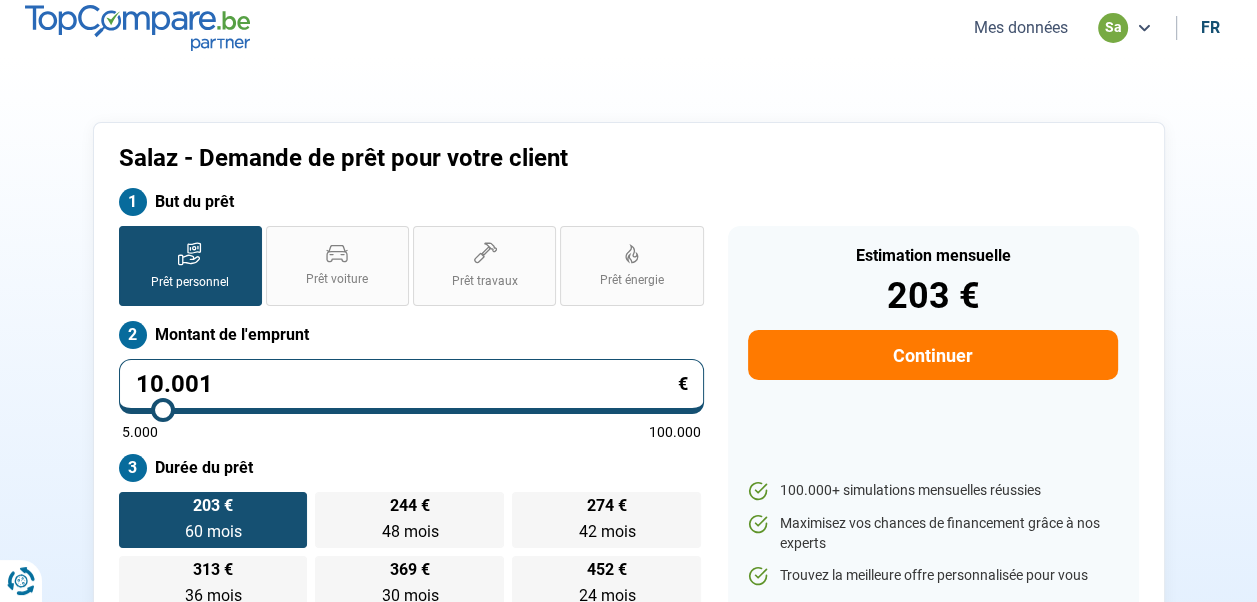 scroll, scrollTop: 0, scrollLeft: 0, axis: both 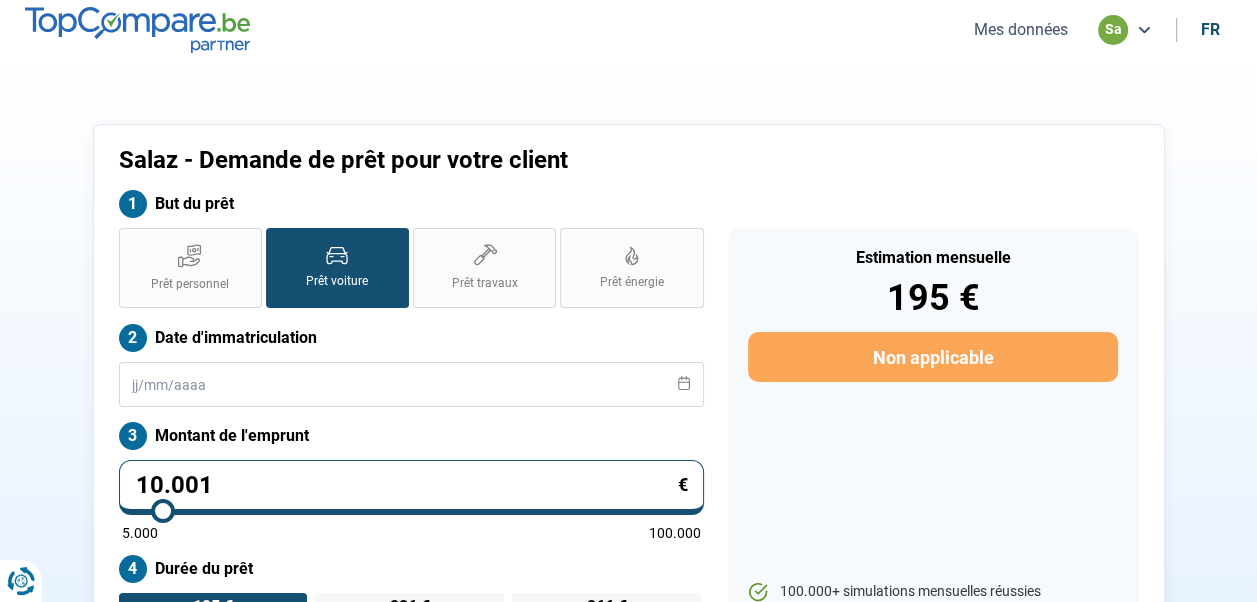 click on "Mes données" at bounding box center [1021, 29] 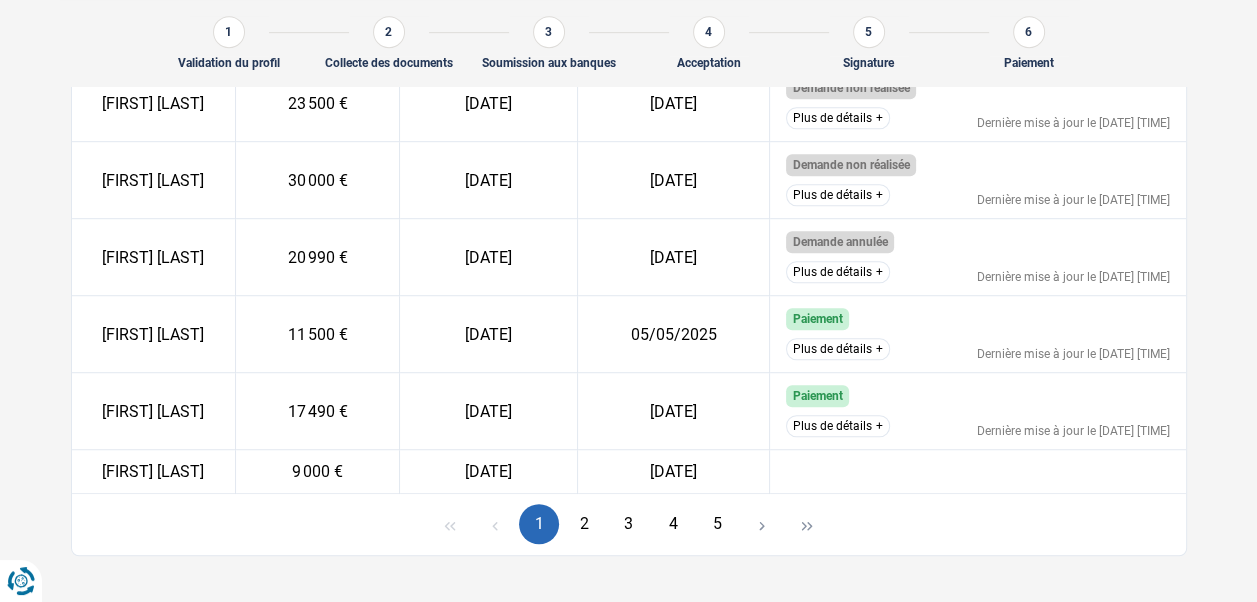 scroll, scrollTop: 1096, scrollLeft: 0, axis: vertical 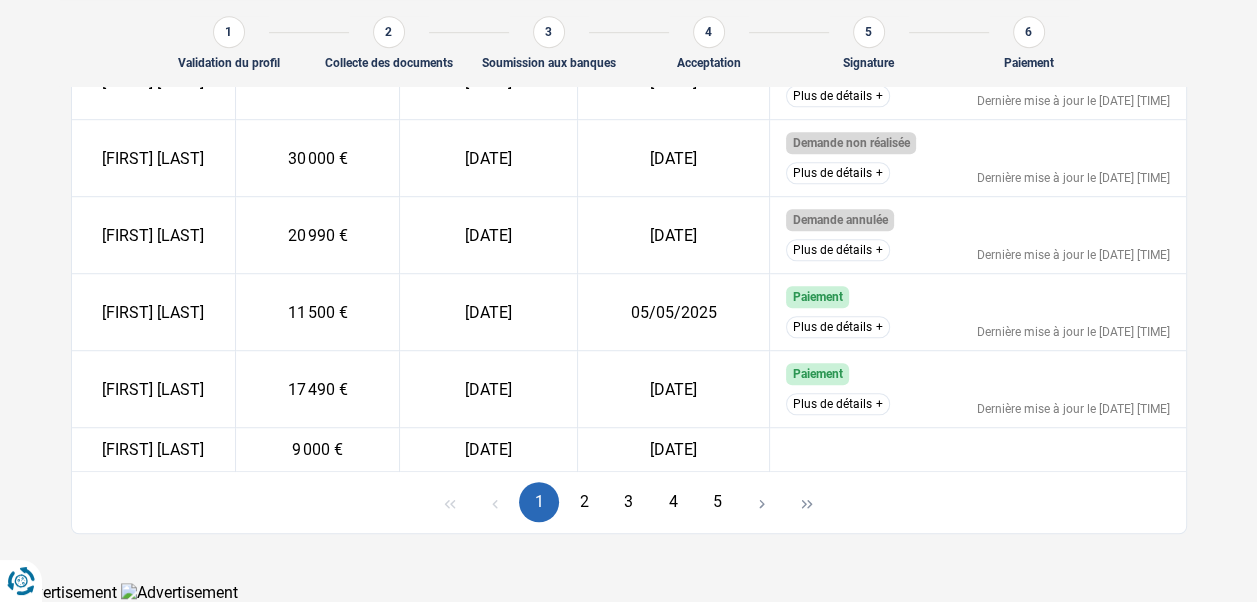 click on "2" 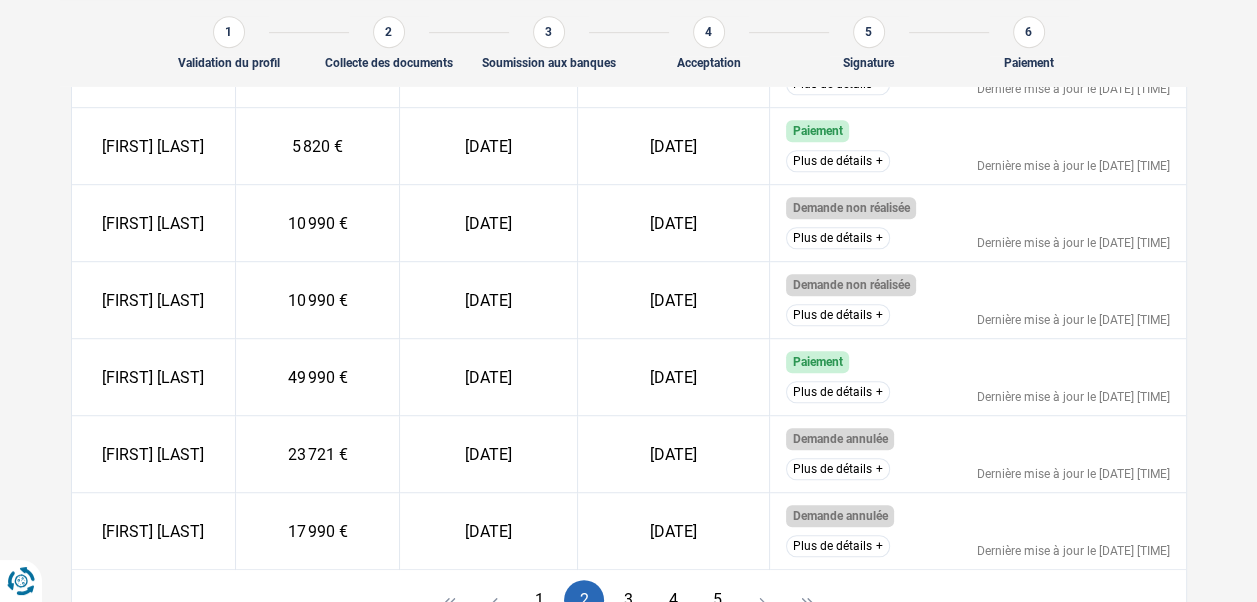 scroll, scrollTop: 1130, scrollLeft: 0, axis: vertical 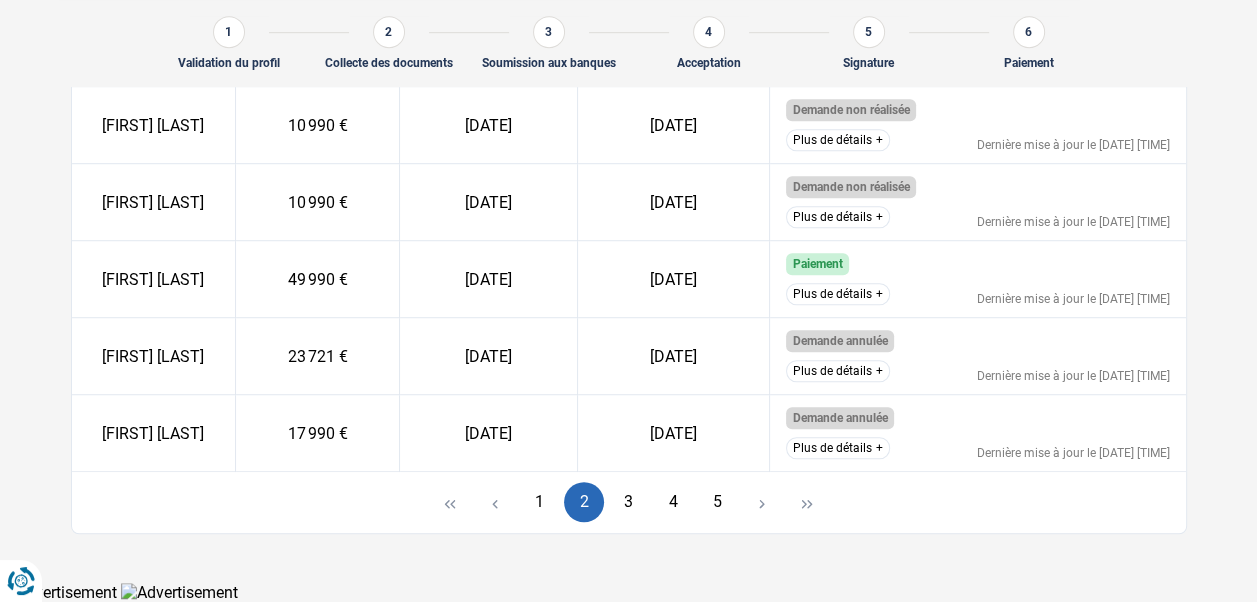 click on "1" 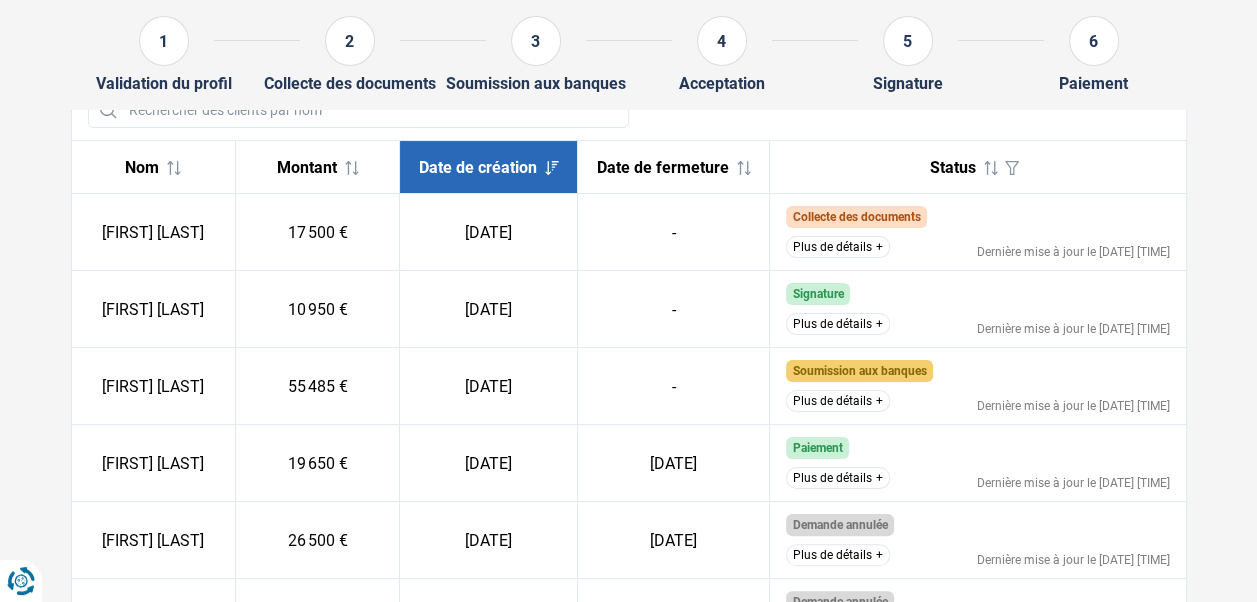 scroll, scrollTop: 0, scrollLeft: 0, axis: both 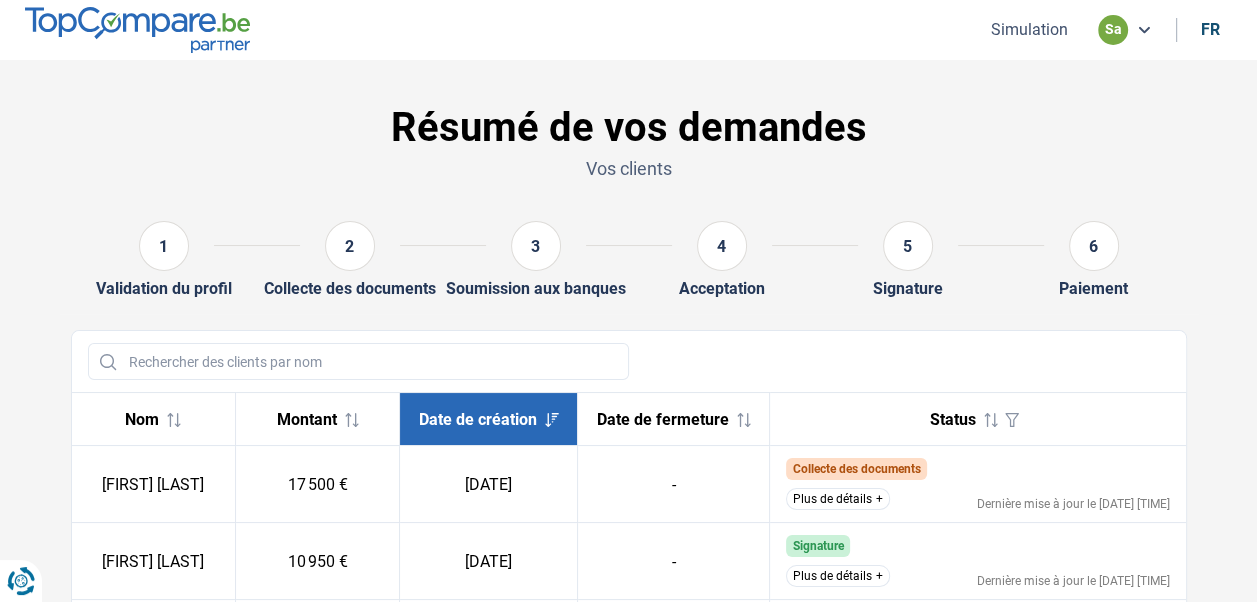 click on "Résumé de vos demandes" at bounding box center (629, 128) 